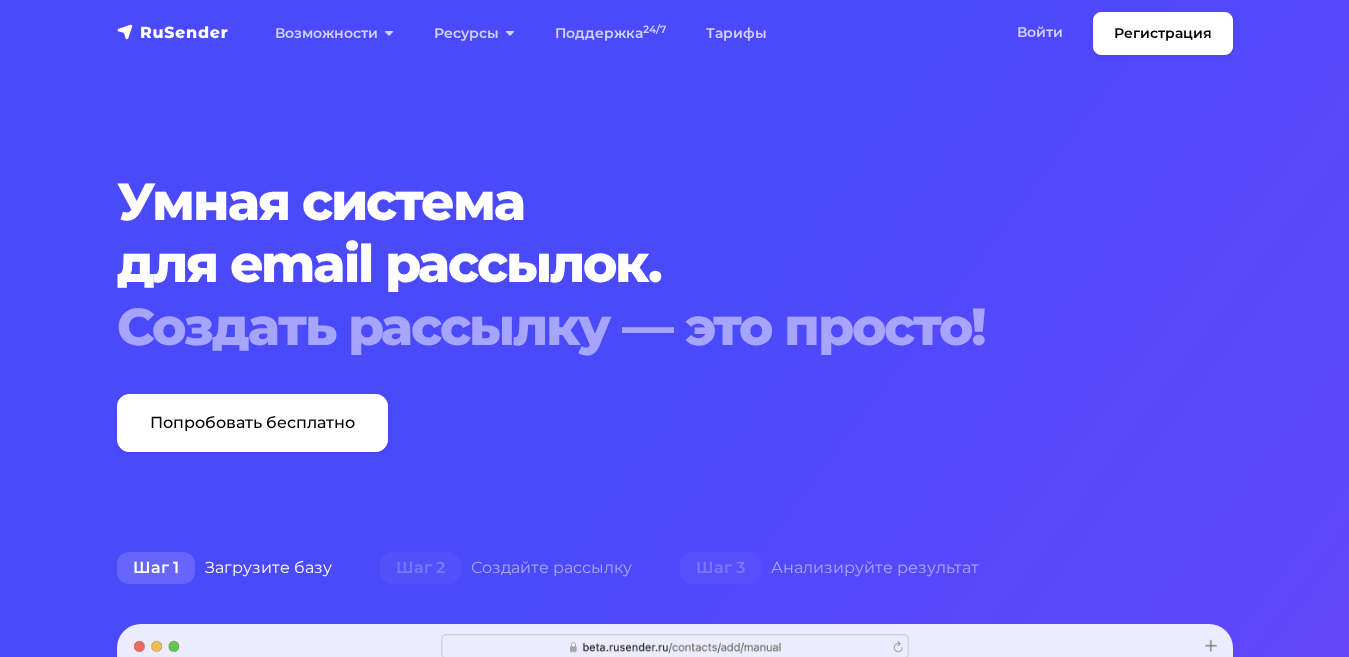 scroll, scrollTop: 0, scrollLeft: 0, axis: both 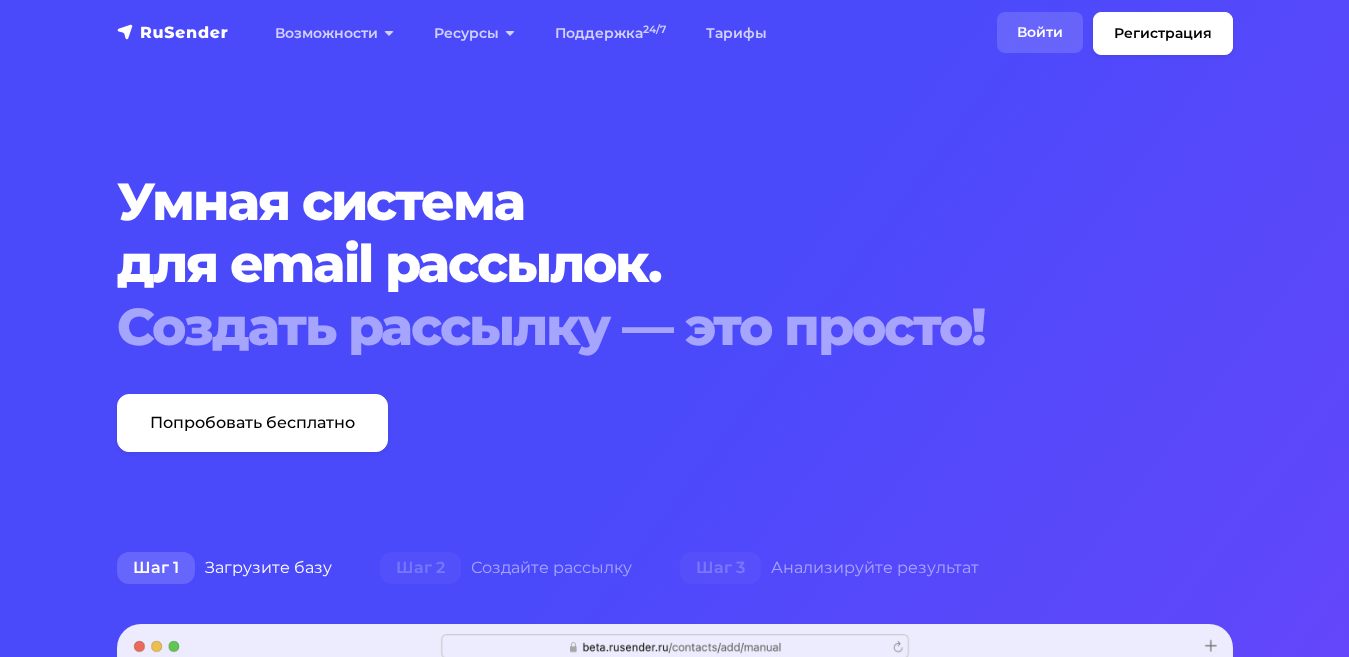 click on "Войти" at bounding box center [1040, 32] 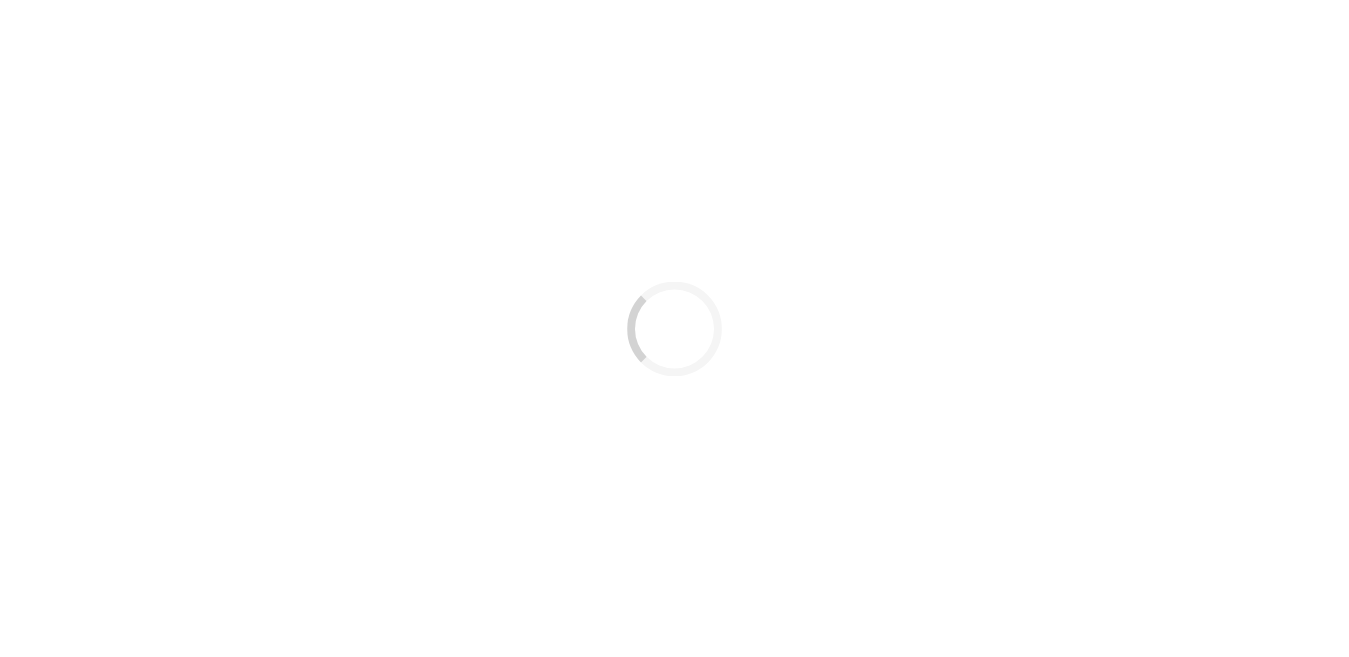 scroll, scrollTop: 0, scrollLeft: 0, axis: both 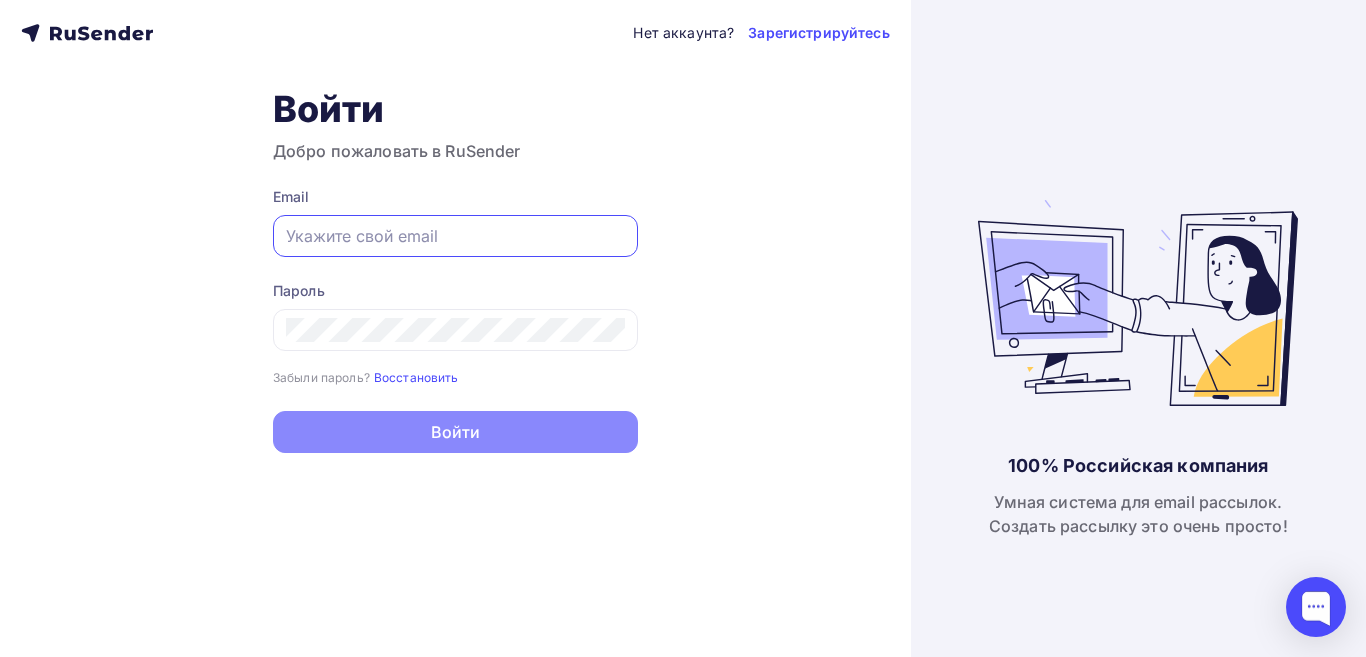 click at bounding box center [455, 236] 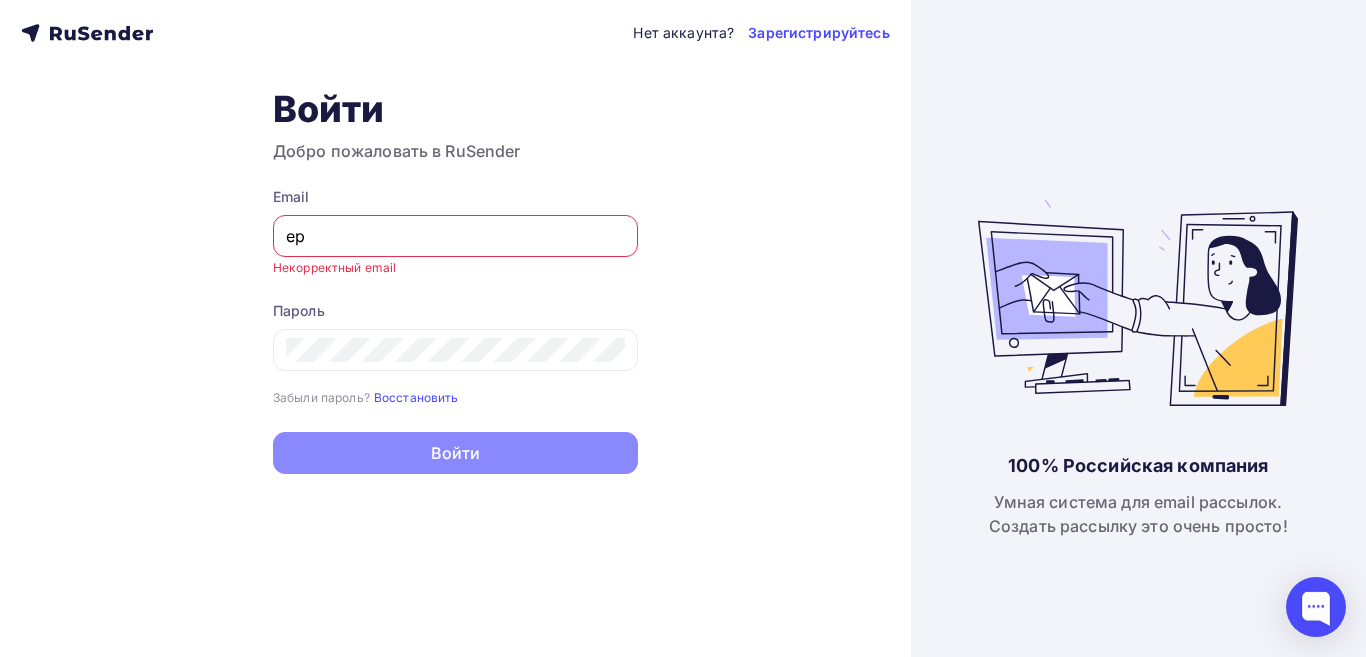 type on "e" 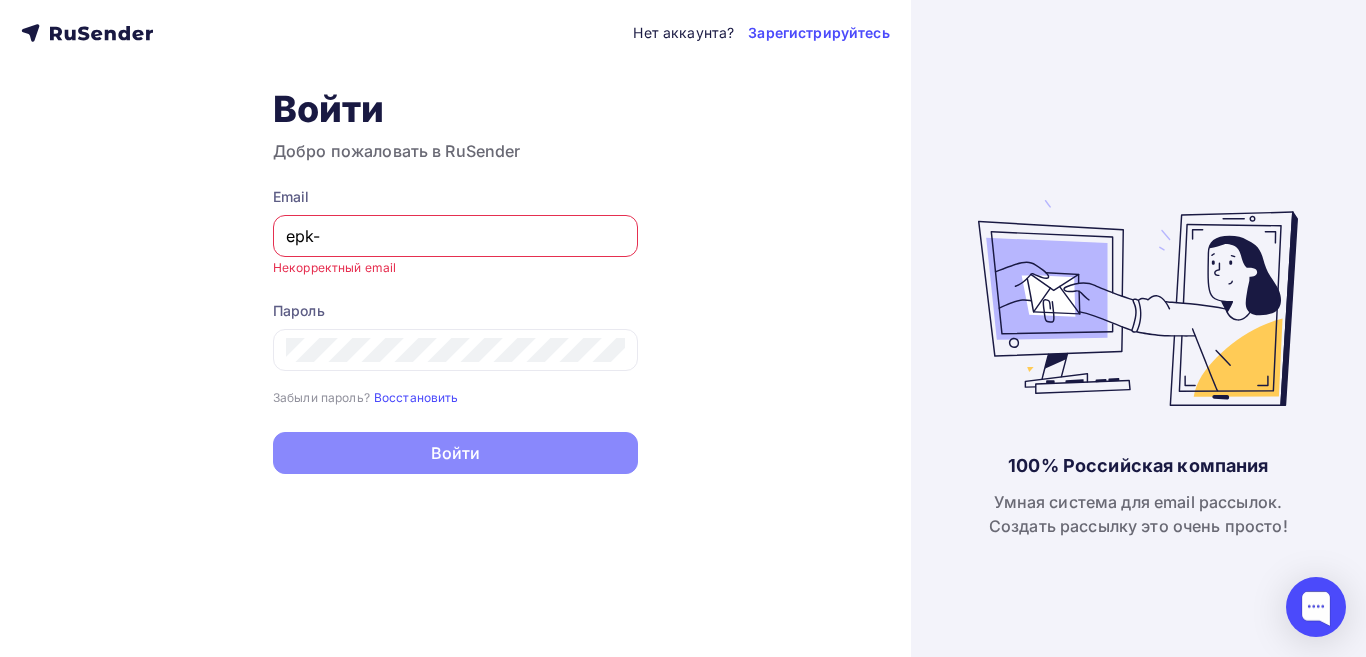 click on "epk-" at bounding box center [455, 236] 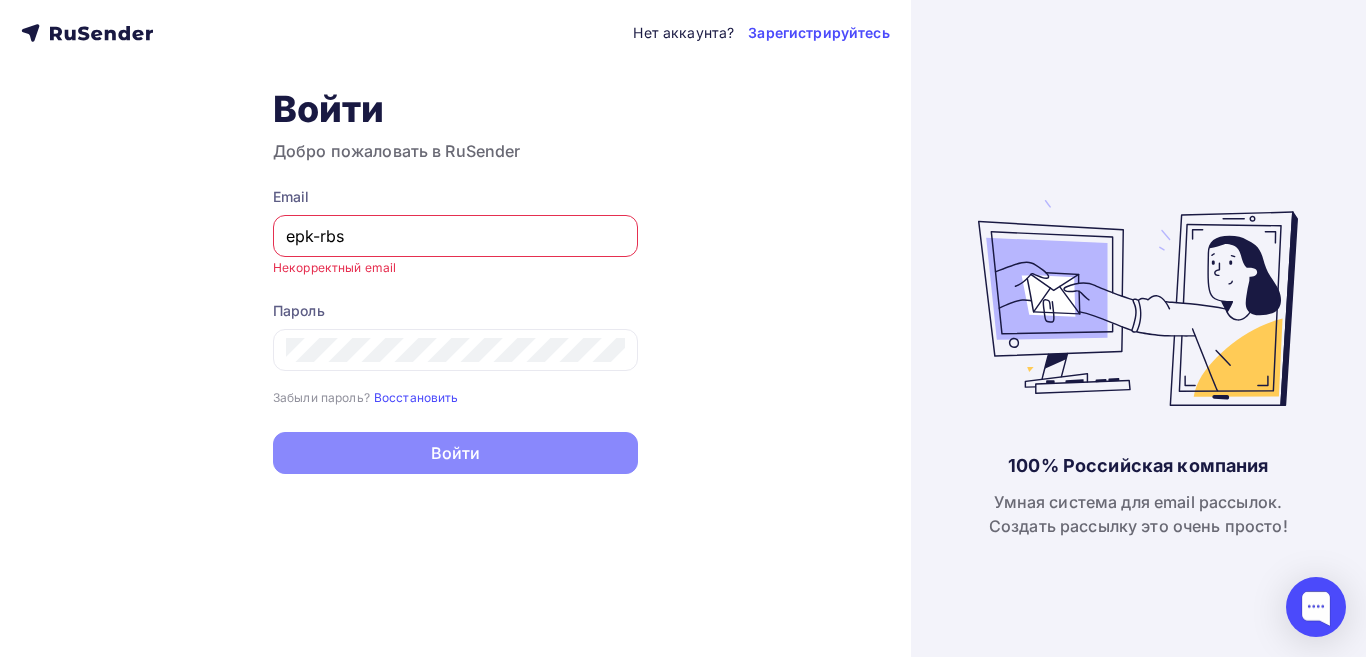 click on "epk-rbs" at bounding box center [455, 236] 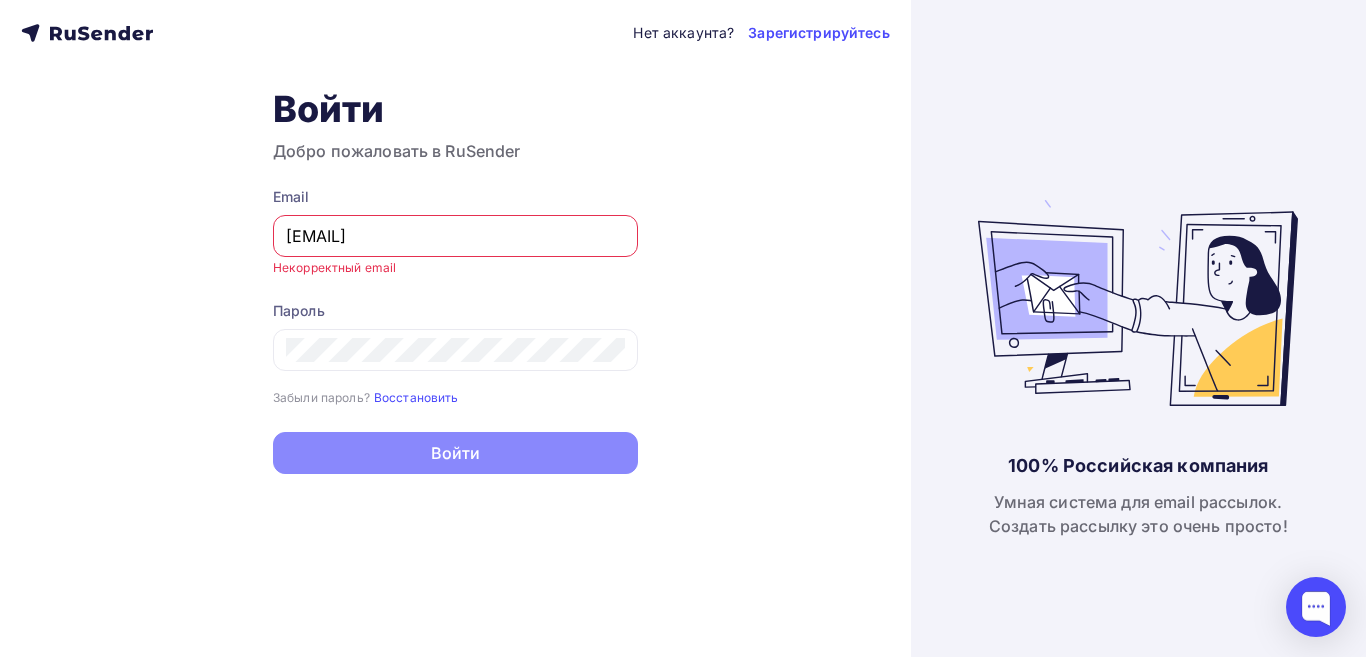 click on "[EMAIL]" at bounding box center [455, 236] 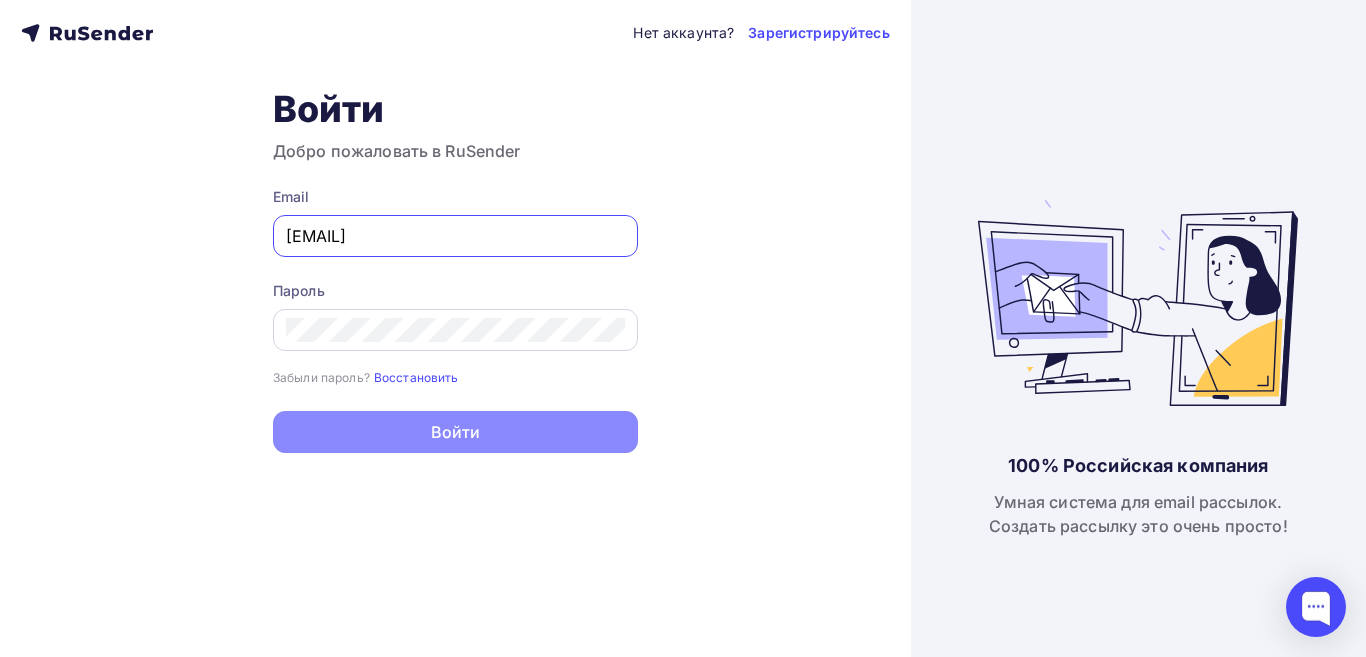 type on "[EMAIL]" 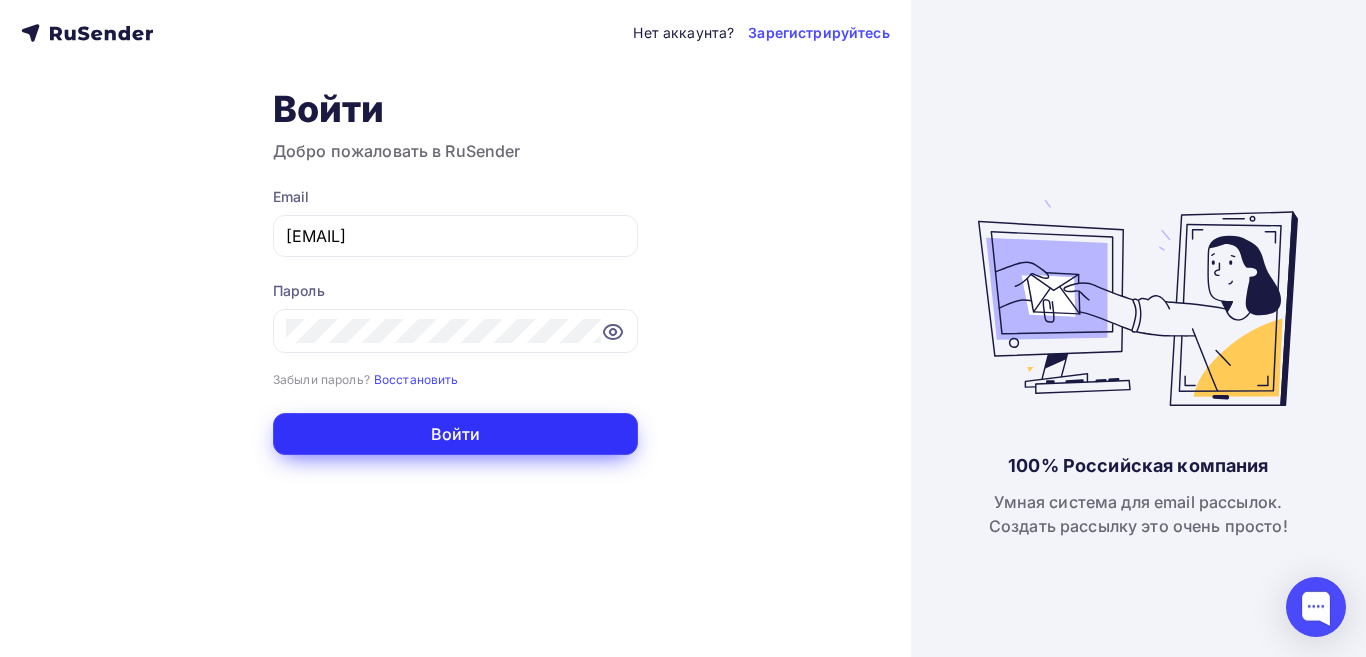 click on "Войти" at bounding box center [455, 434] 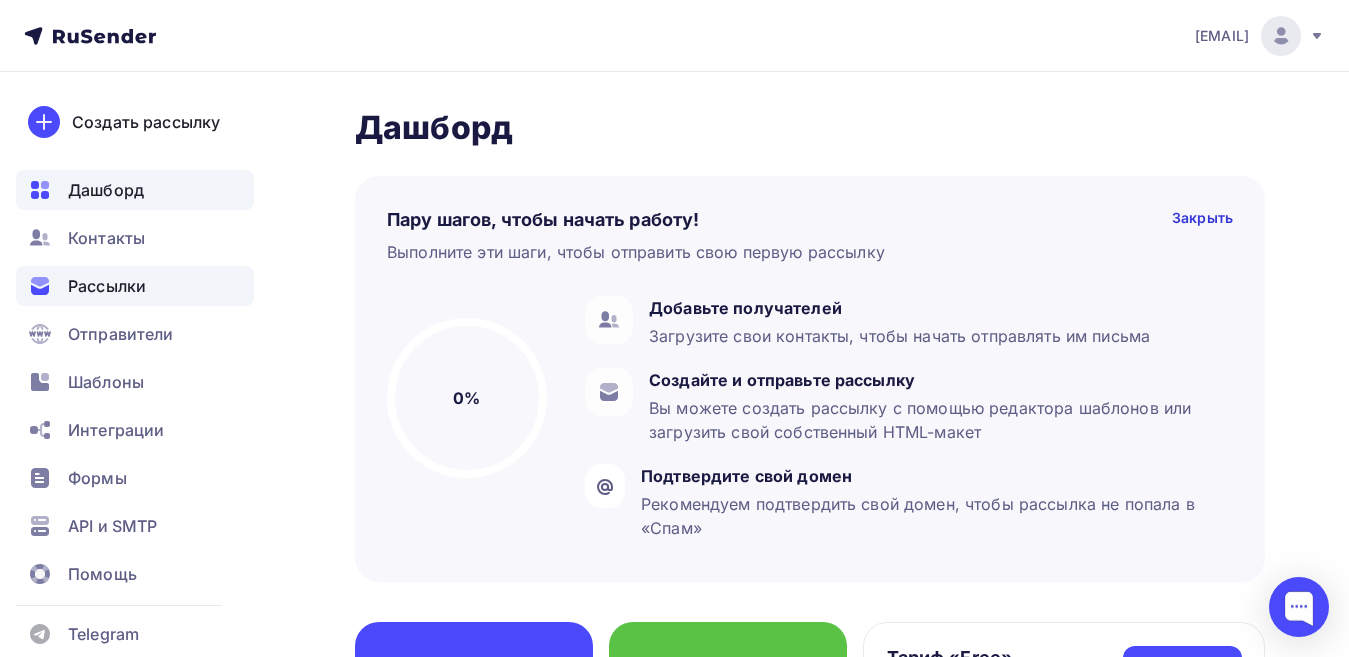 click on "Рассылки" at bounding box center (107, 286) 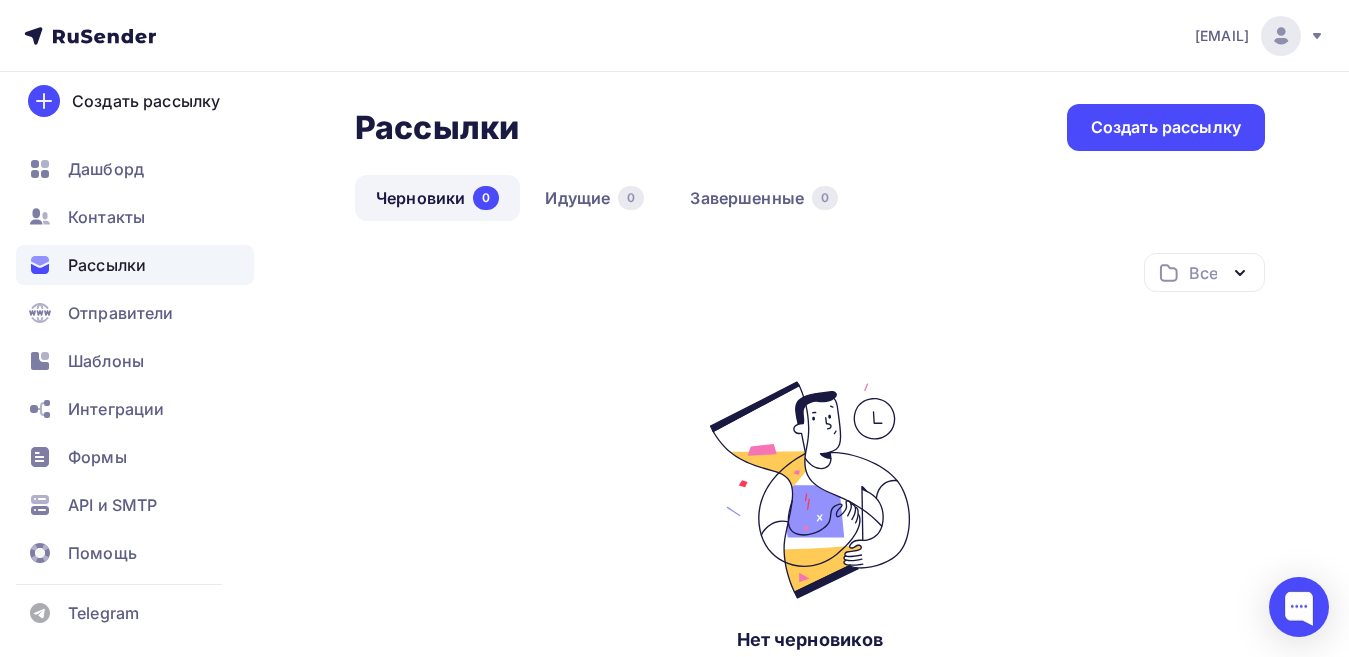 scroll, scrollTop: 0, scrollLeft: 0, axis: both 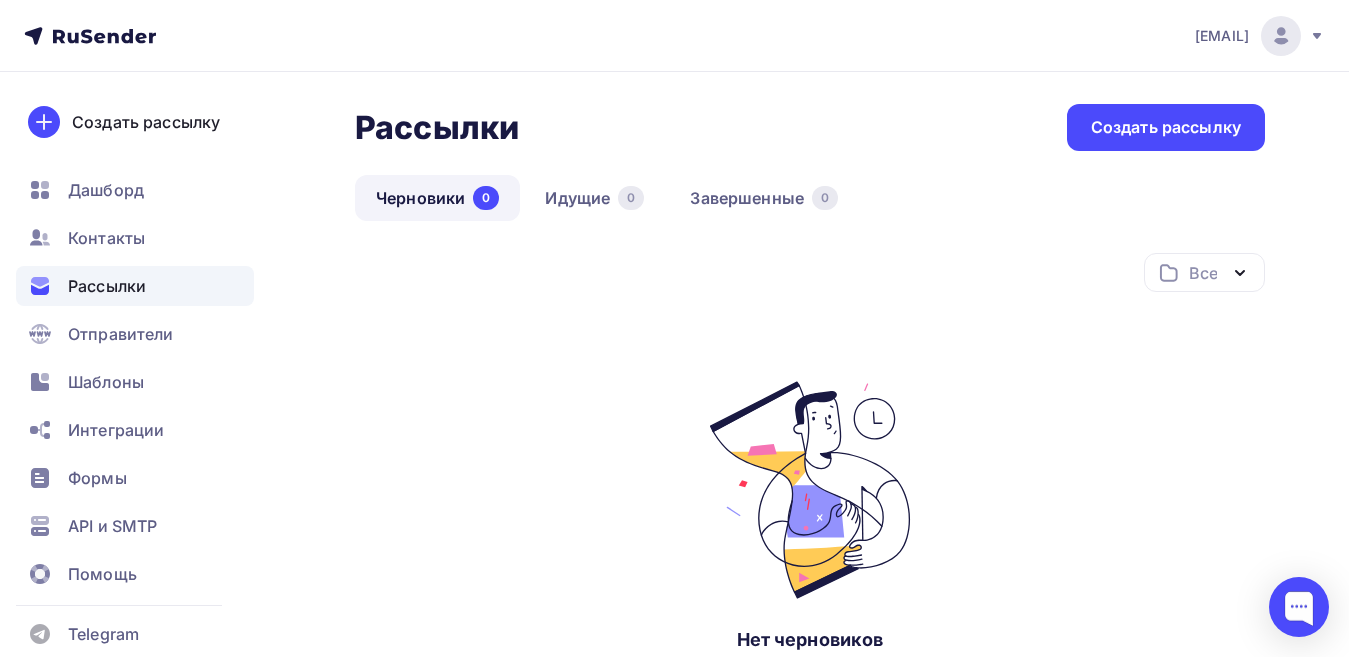 click 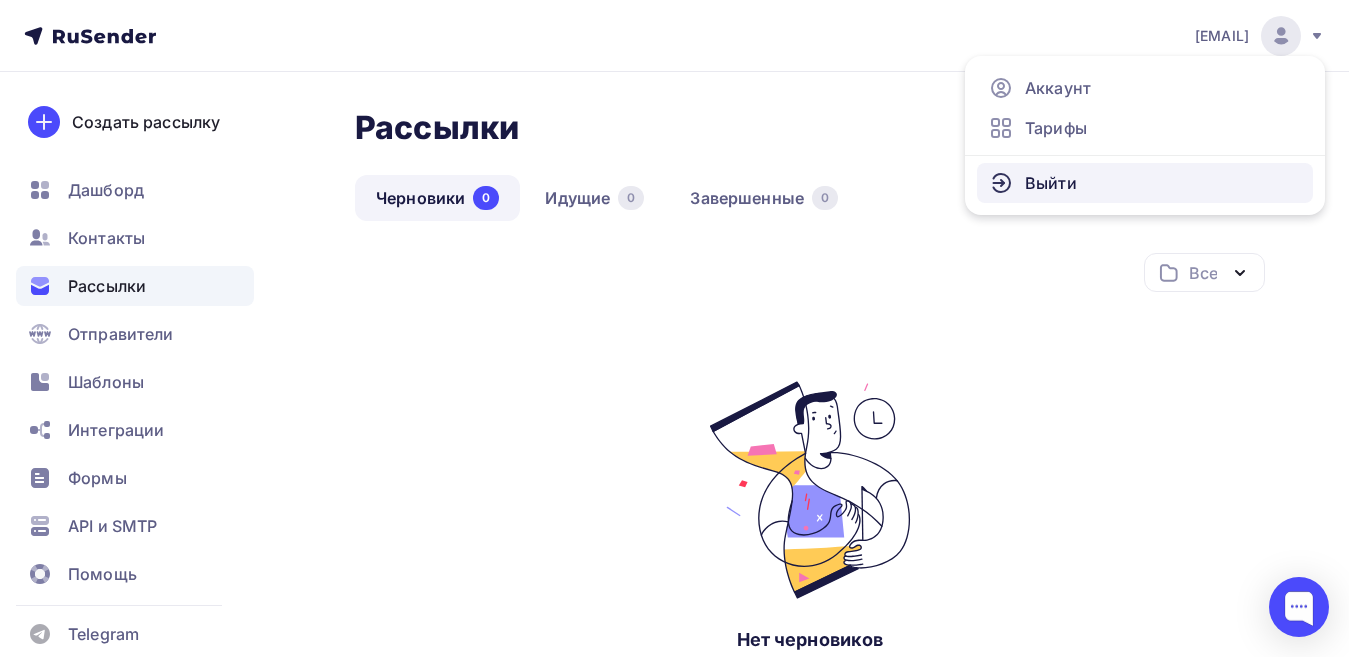 click on "Выйти" at bounding box center [1051, 183] 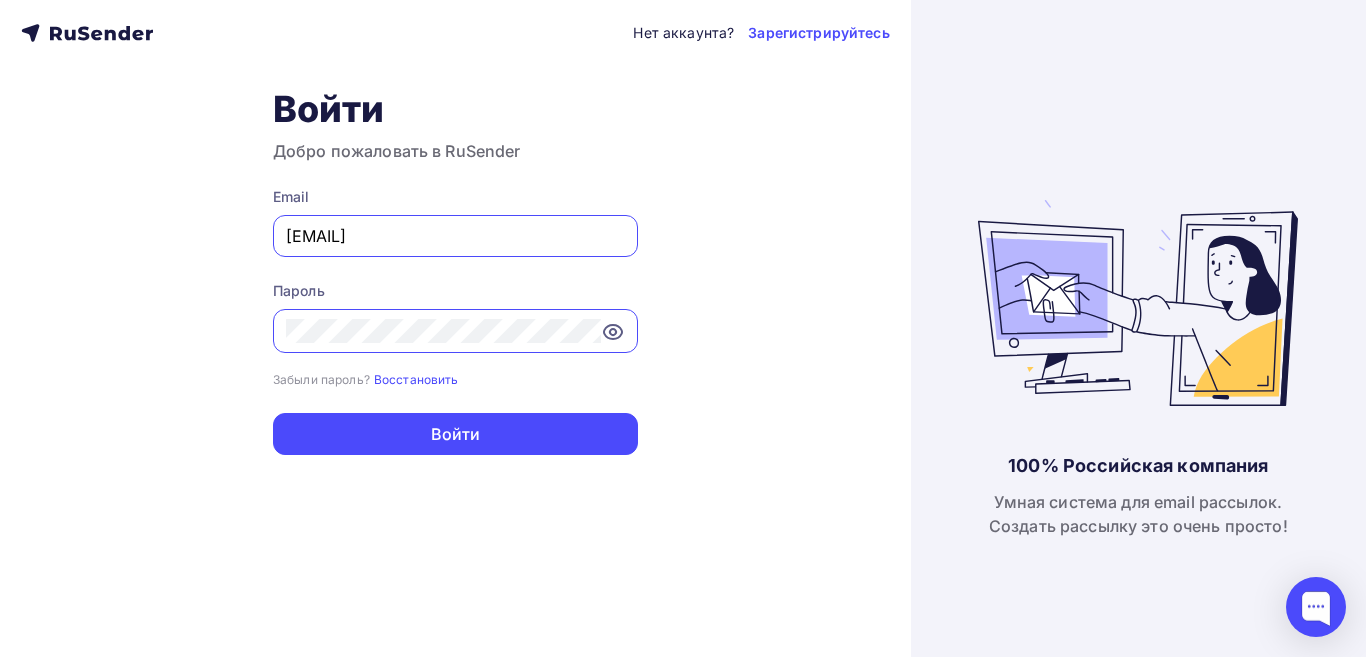 drag, startPoint x: 331, startPoint y: 235, endPoint x: 353, endPoint y: 238, distance: 22.203604 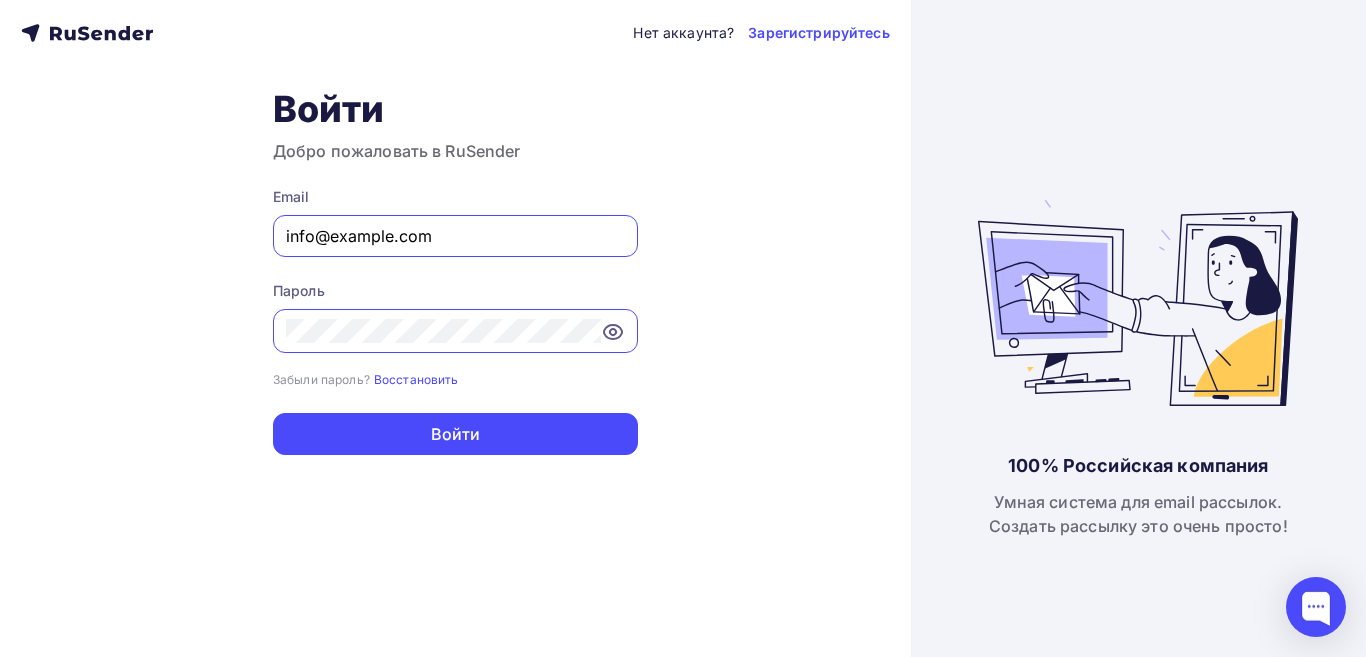 drag, startPoint x: 359, startPoint y: 238, endPoint x: 386, endPoint y: 237, distance: 27.018513 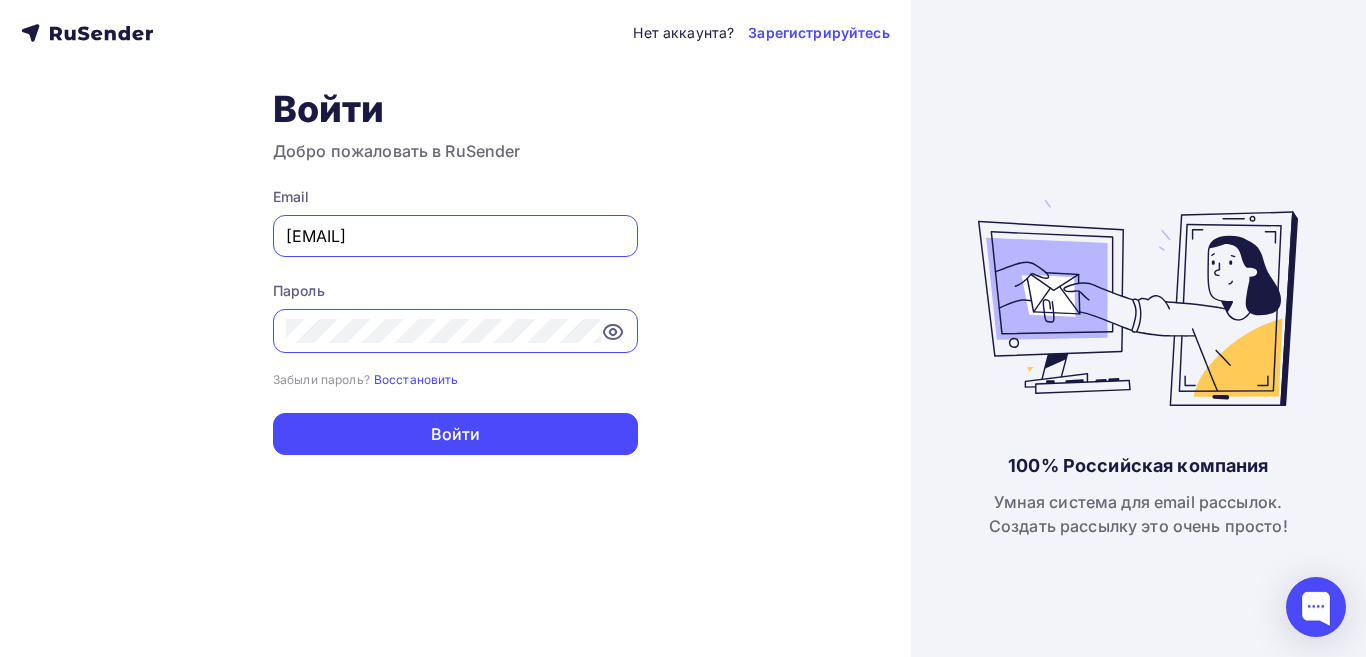 drag, startPoint x: 428, startPoint y: 231, endPoint x: 628, endPoint y: 279, distance: 205.67937 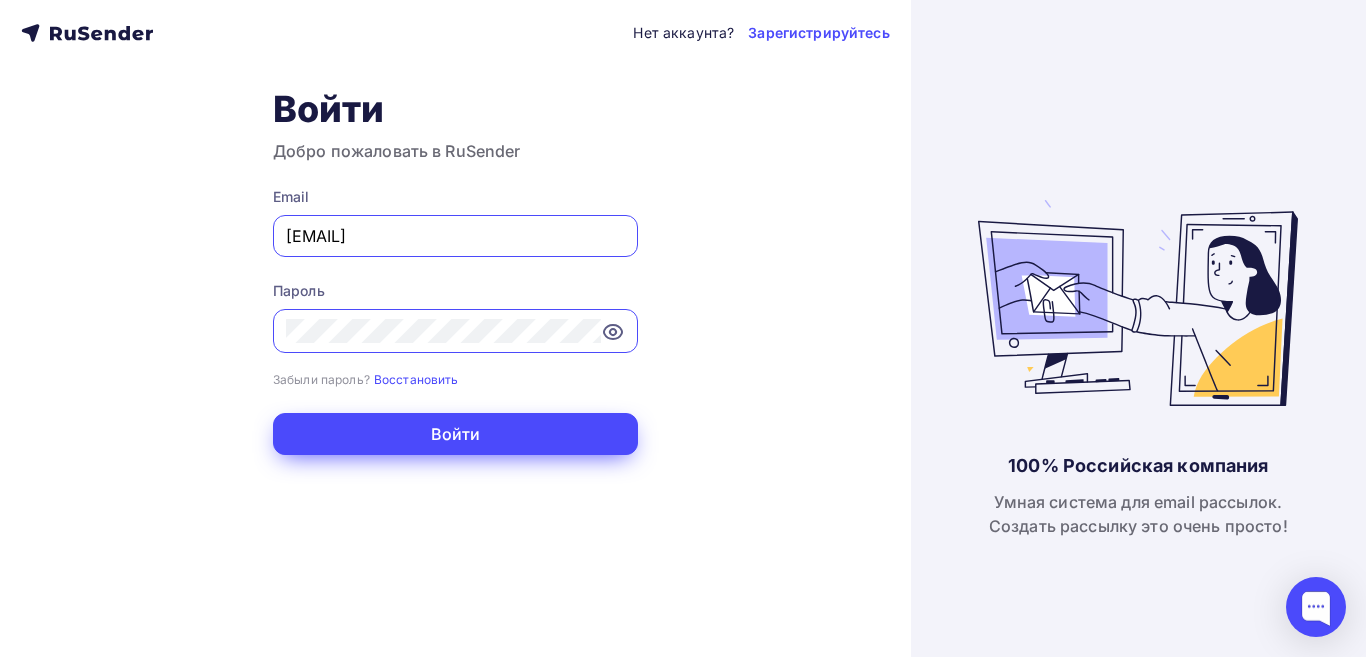 type on "[EMAIL]" 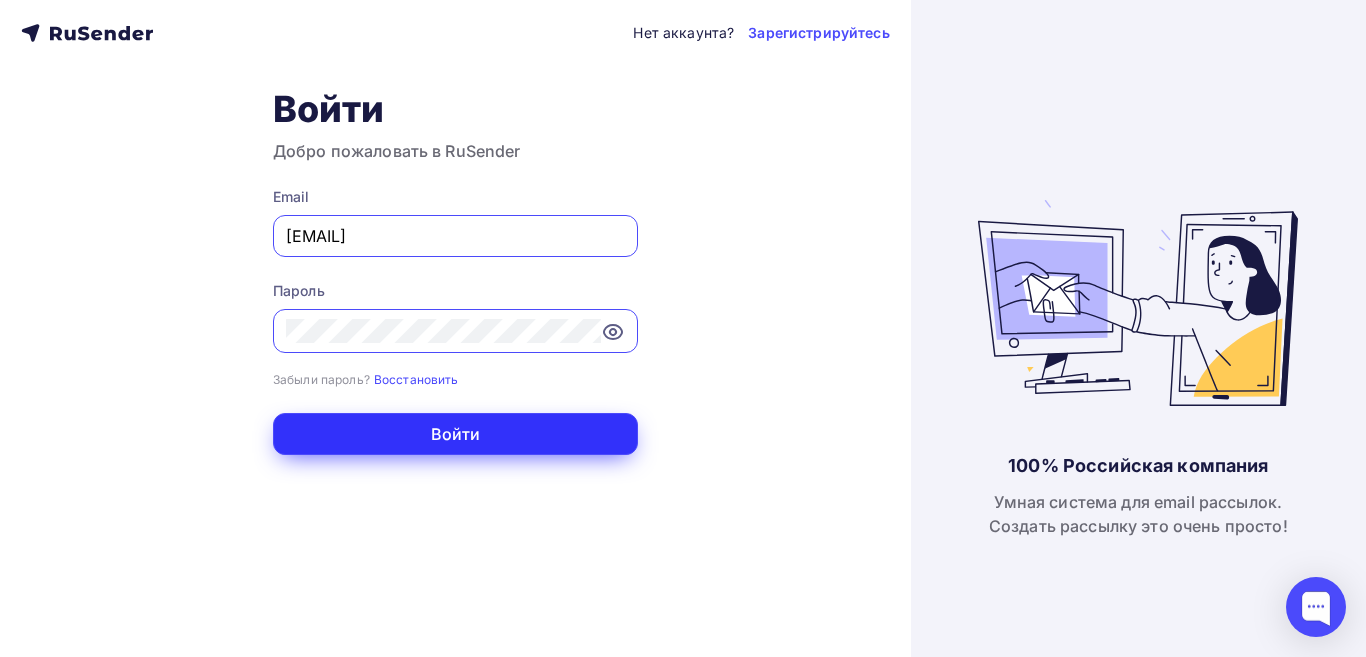 click on "Войти" at bounding box center [455, 434] 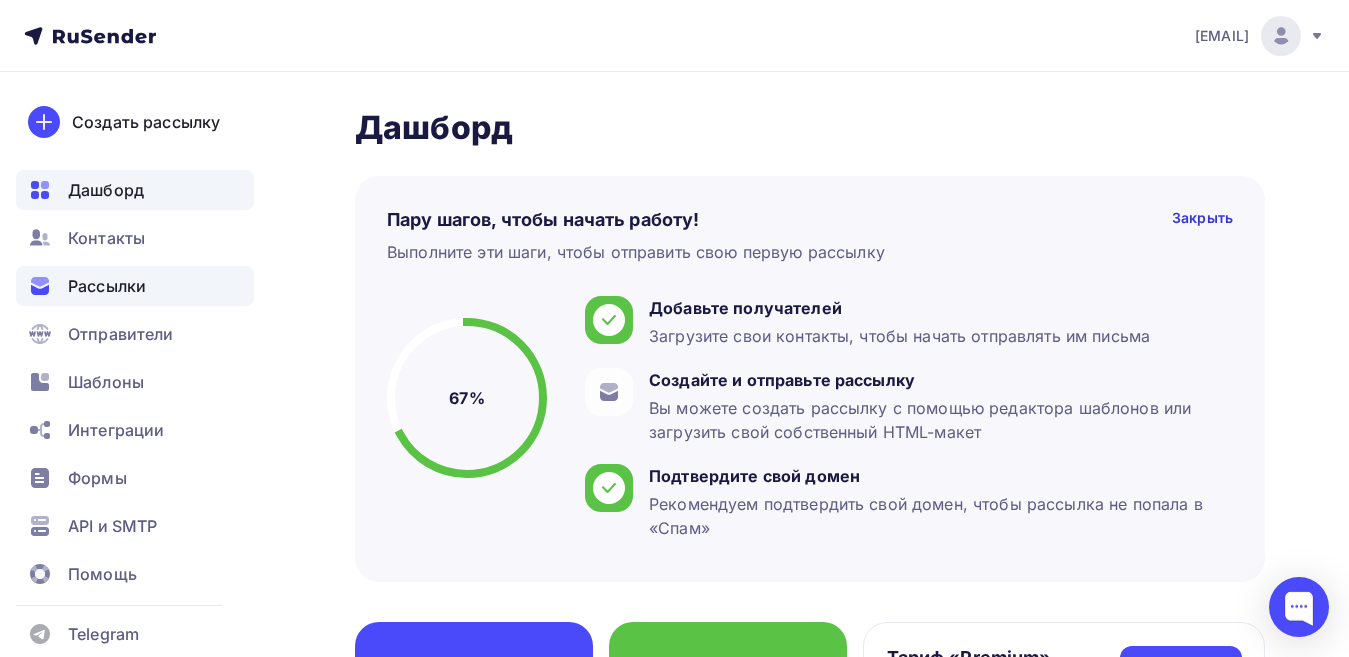 click on "Рассылки" at bounding box center (107, 286) 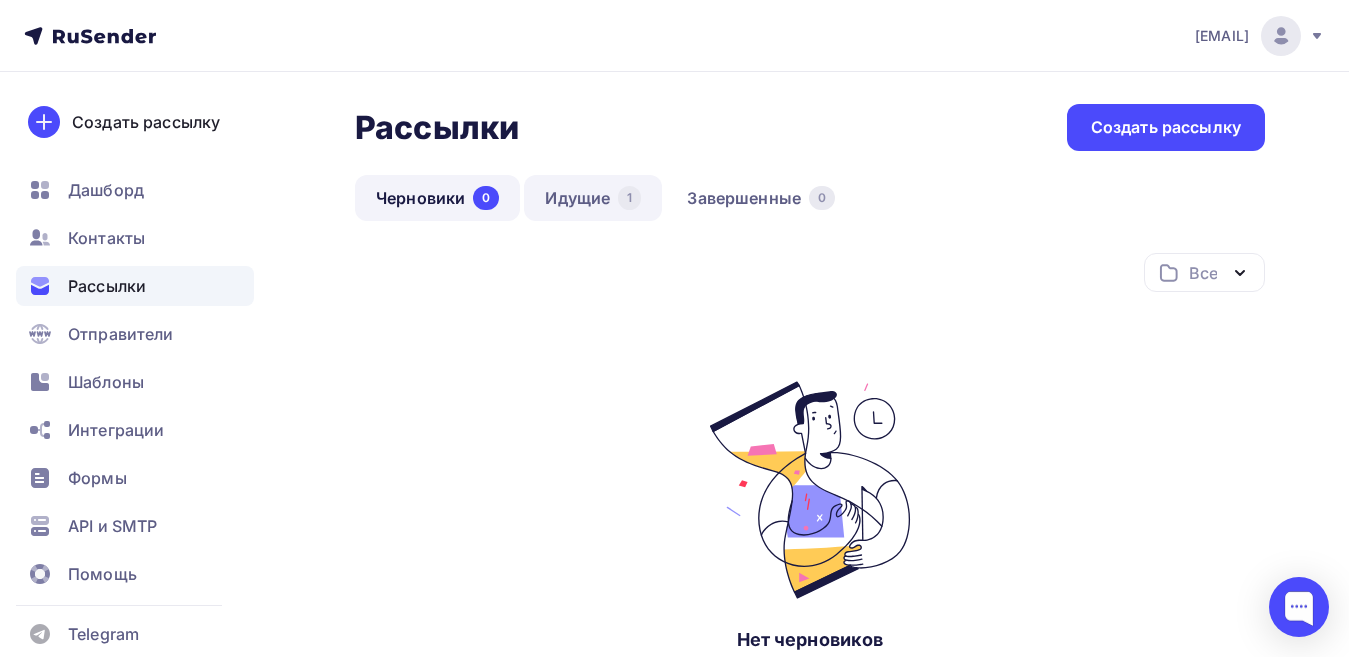 click on "Идущие
1" at bounding box center [593, 198] 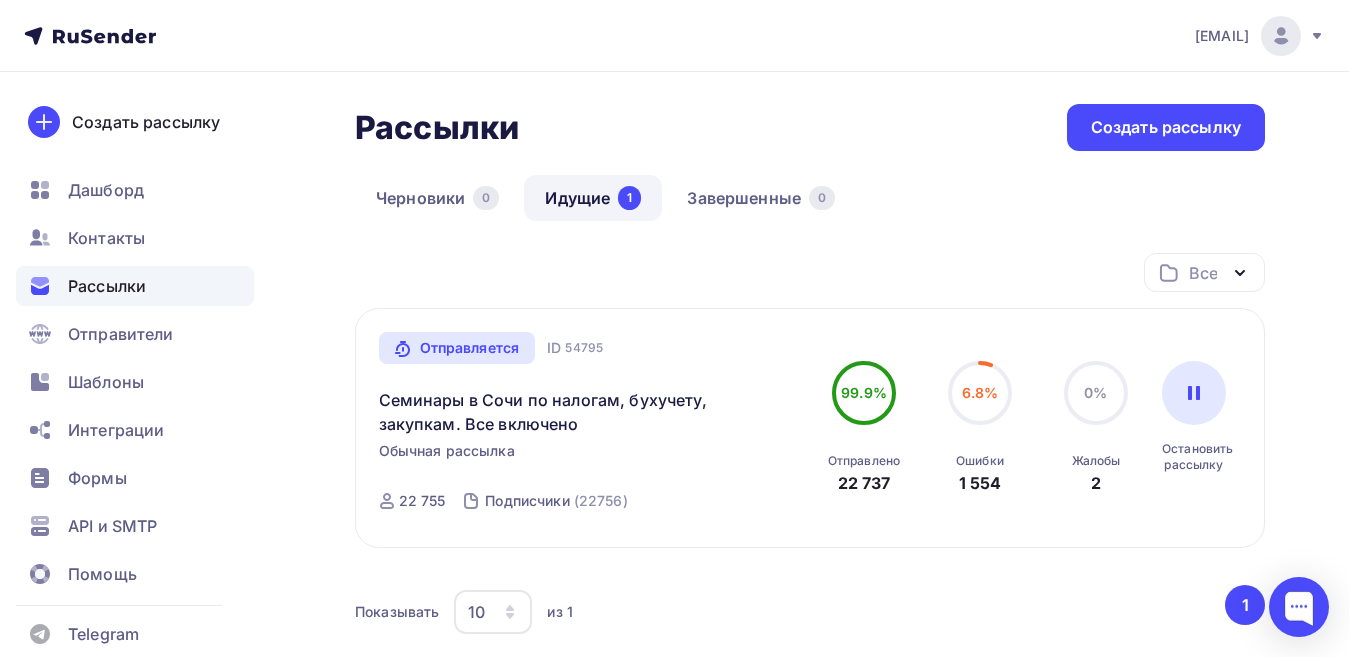 scroll, scrollTop: 100, scrollLeft: 0, axis: vertical 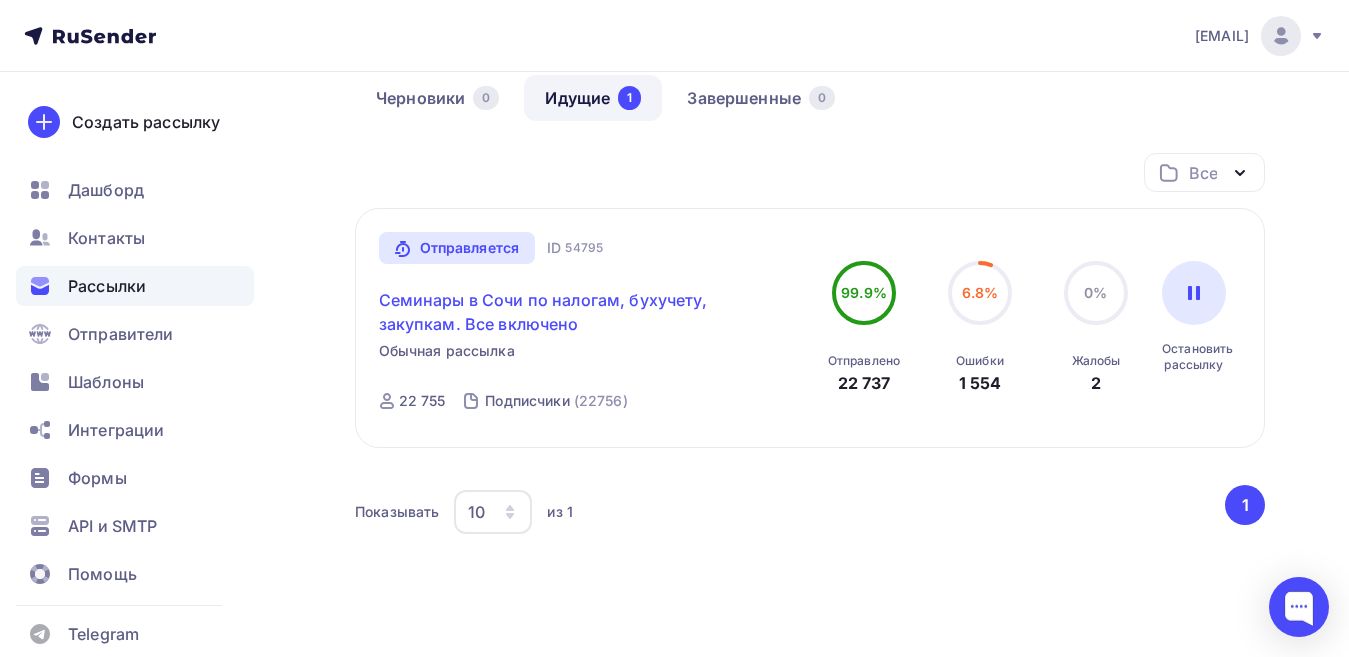 click on "Семинары в Сочи по налогам, бухучету, закупкам. Все включено" at bounding box center [550, 312] 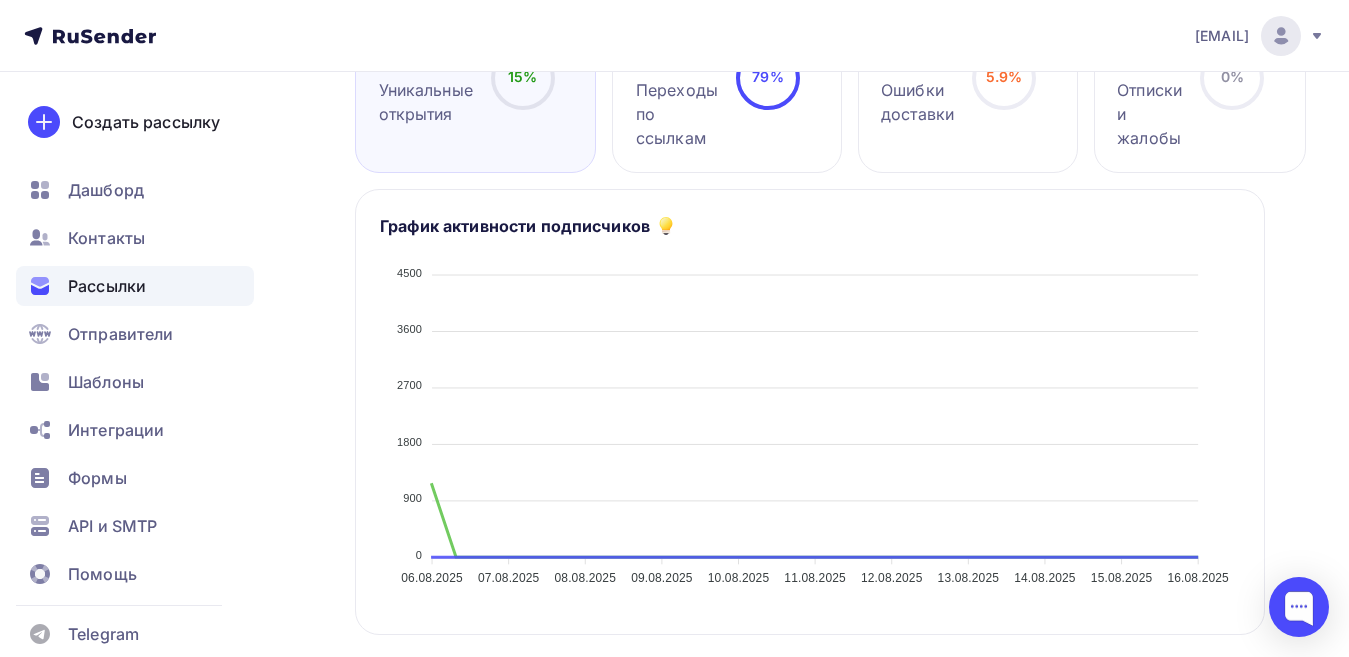 scroll, scrollTop: 100, scrollLeft: 0, axis: vertical 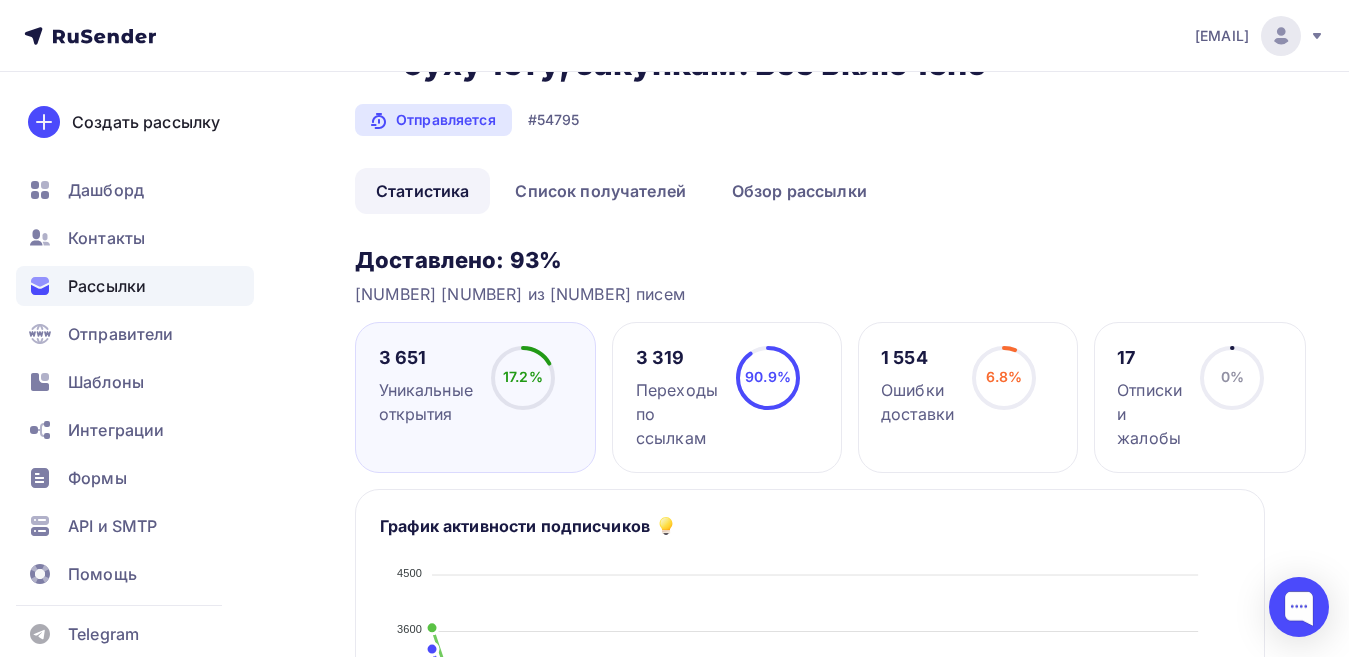 click on "6.8%" at bounding box center (1004, 376) 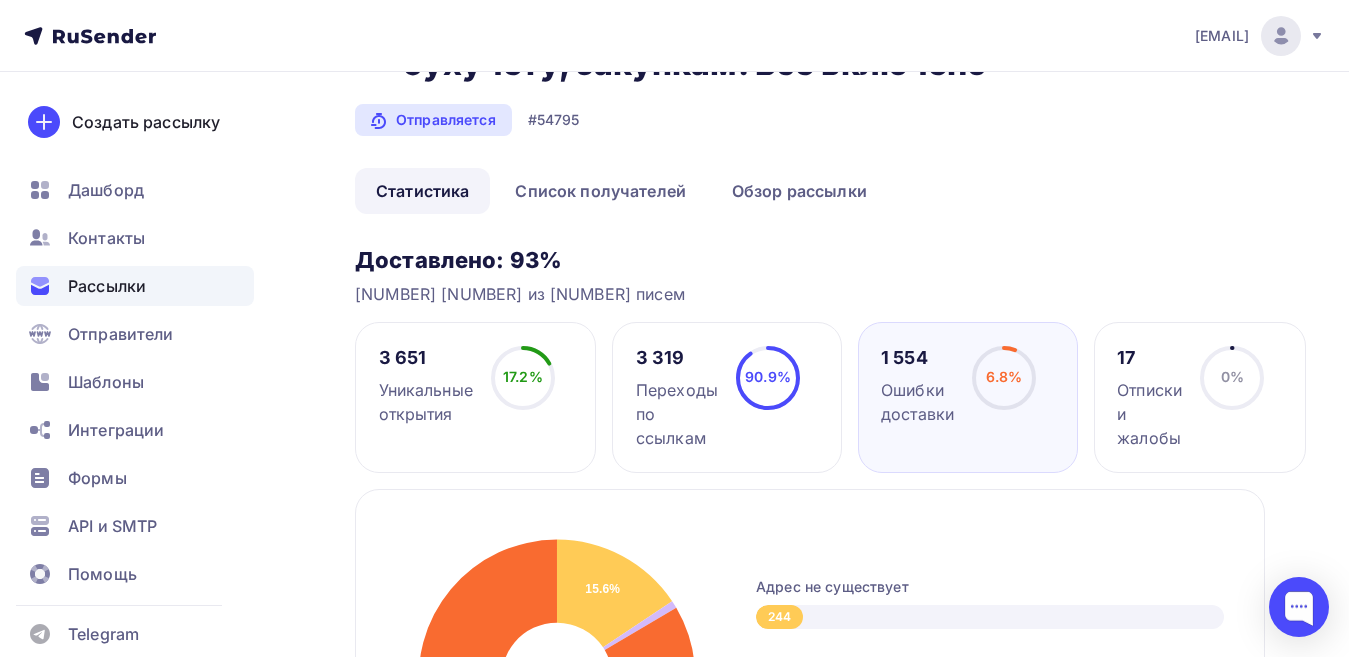 scroll, scrollTop: 0, scrollLeft: 0, axis: both 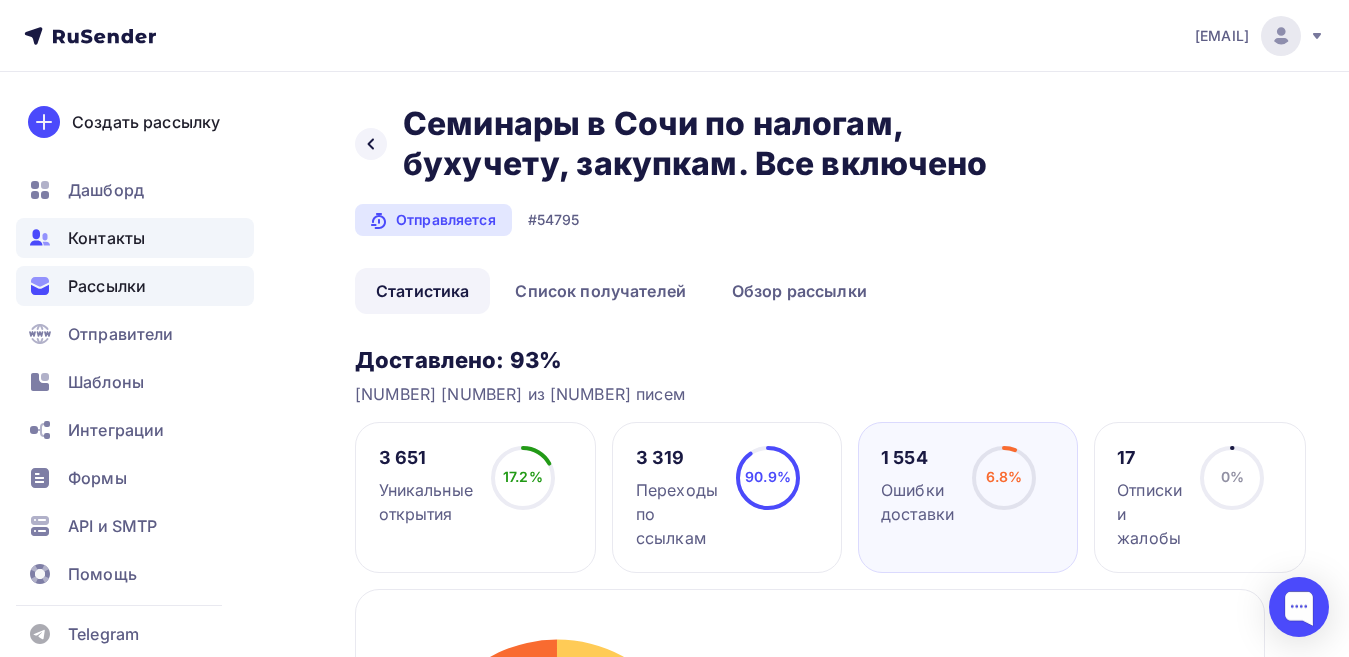 click on "Контакты" at bounding box center [106, 238] 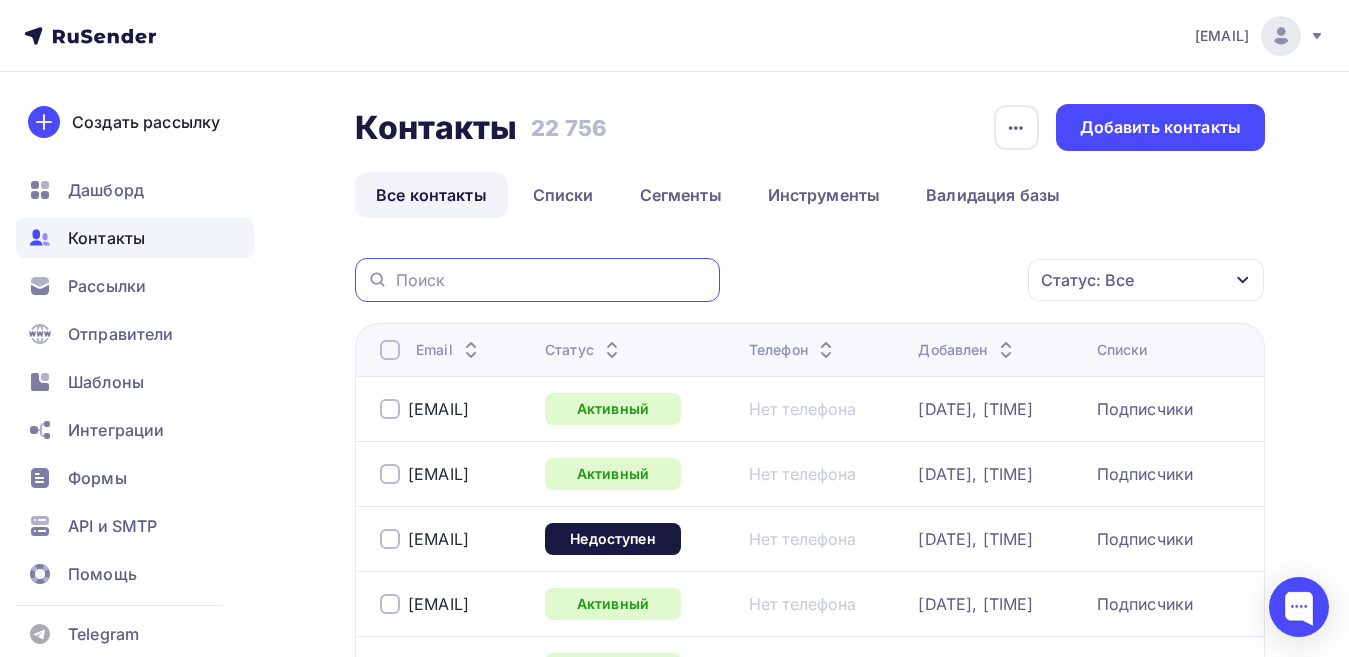 click at bounding box center [552, 280] 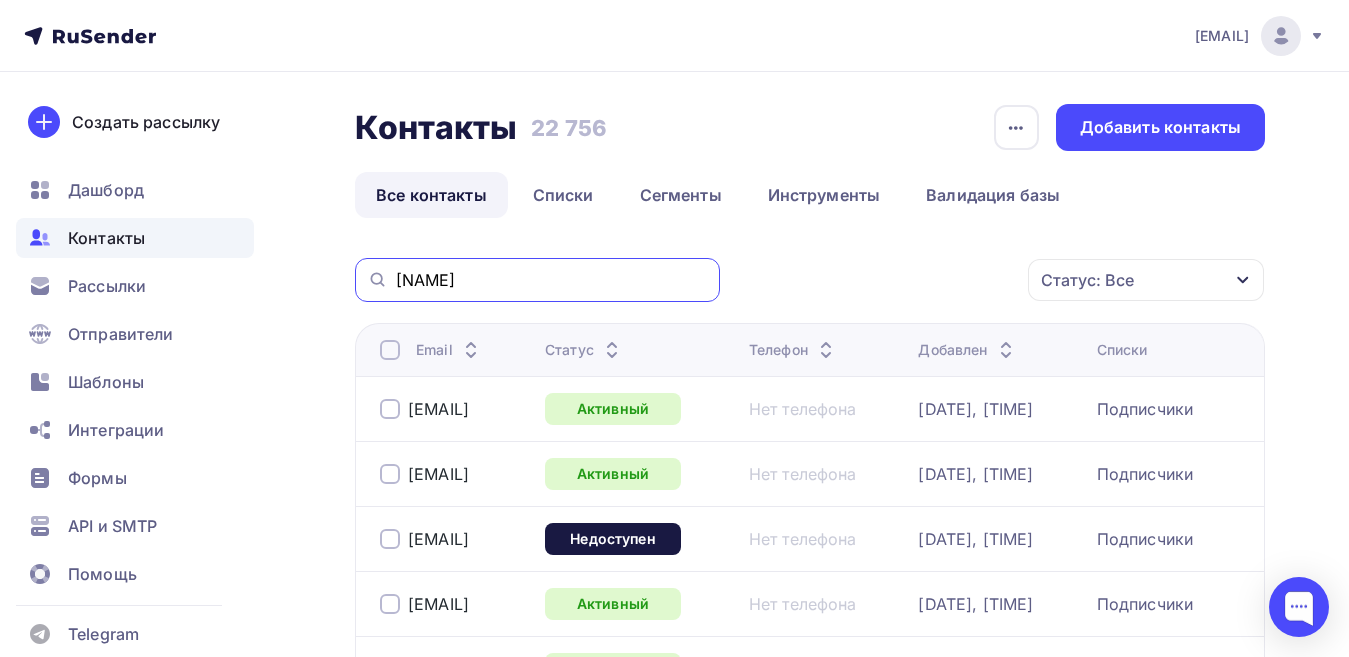 type on "[NAME]" 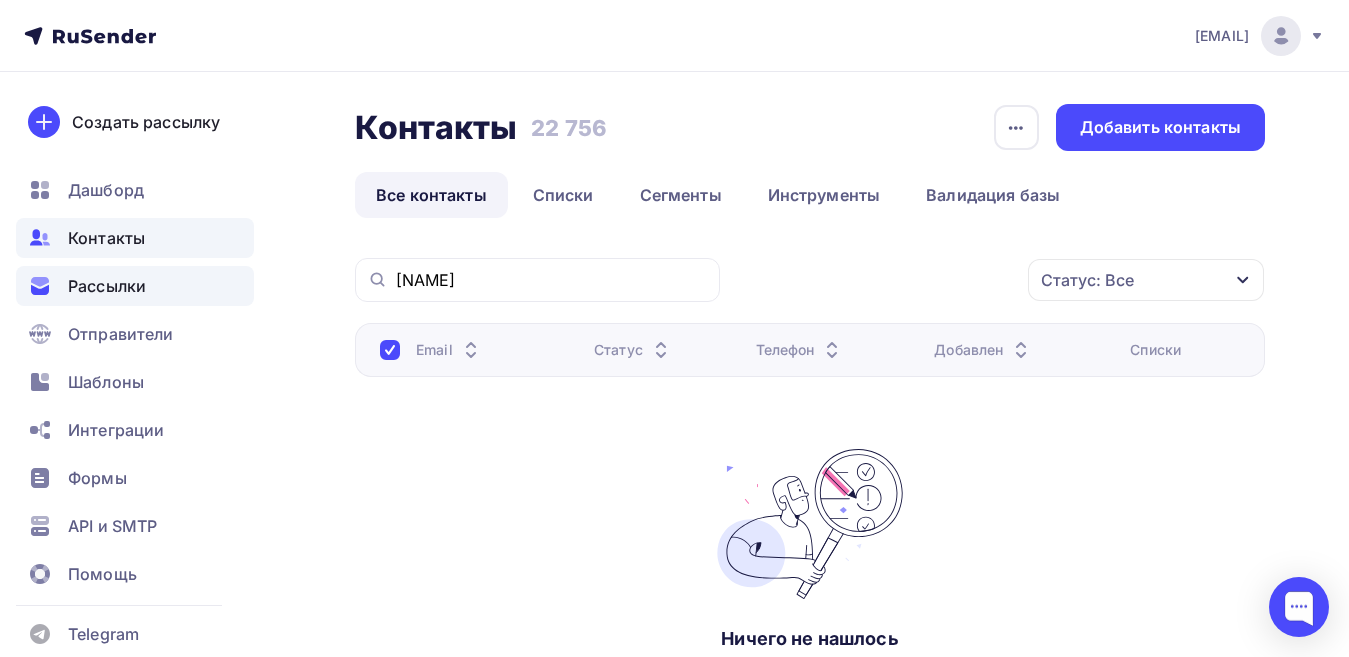 click on "Рассылки" at bounding box center [107, 286] 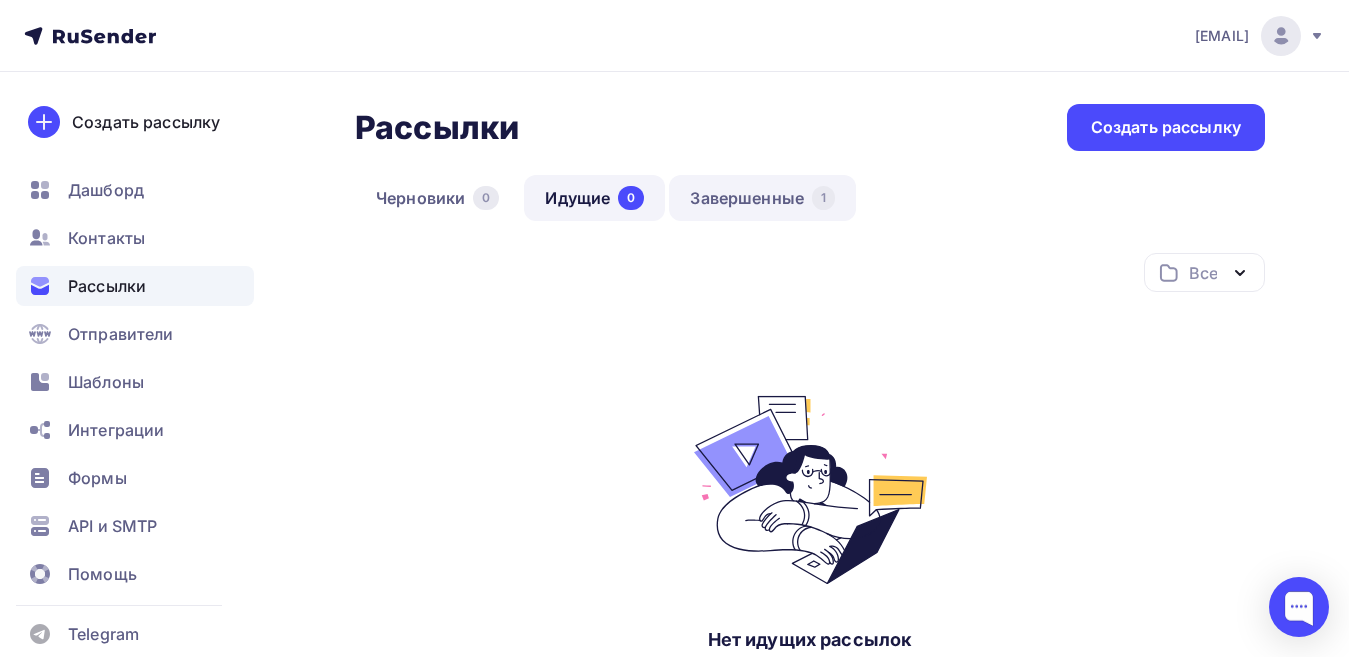 click on "Завершенные
1" at bounding box center (762, 198) 